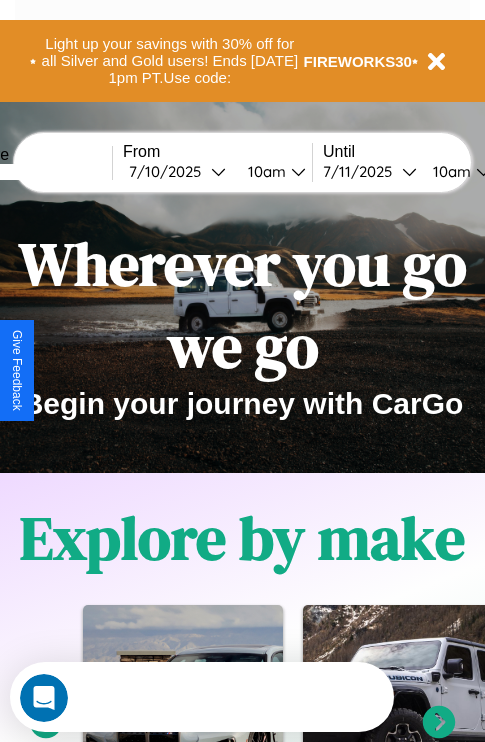 scroll, scrollTop: 0, scrollLeft: 0, axis: both 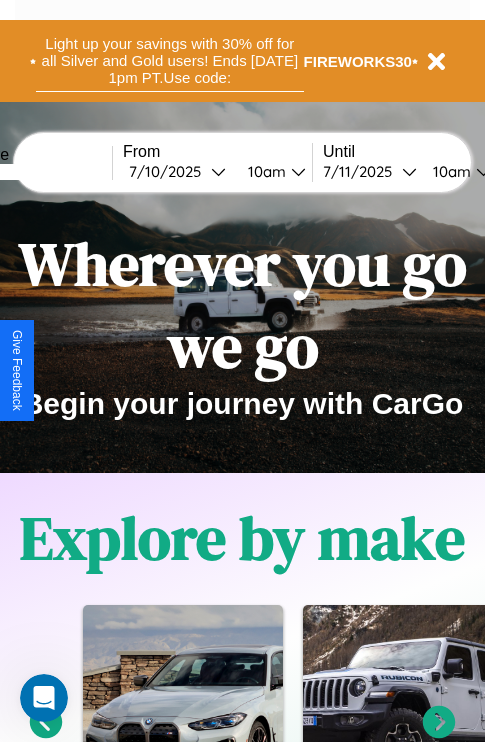 click on "Light up your savings with 30% off for all Silver and Gold users! Ends [DATE] 1pm PT.  Use code:" at bounding box center [170, 61] 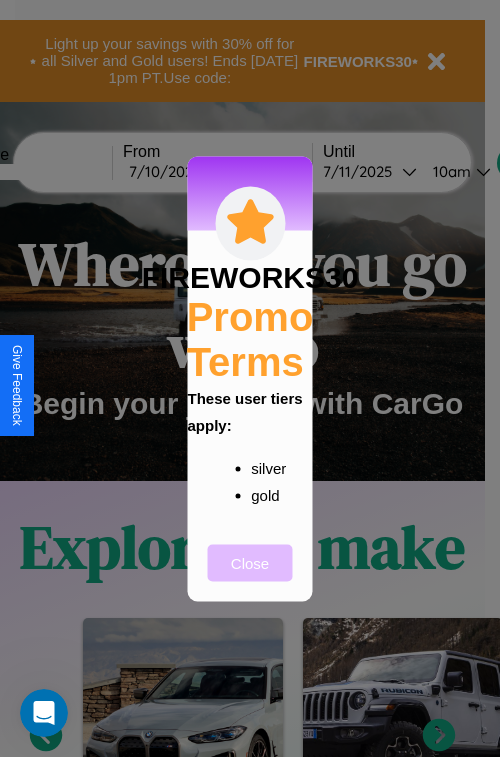 click on "Close" at bounding box center (250, 562) 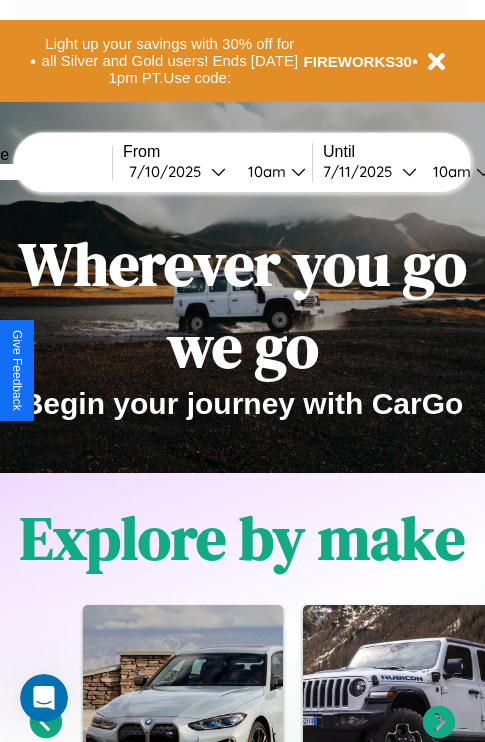 click at bounding box center (37, 172) 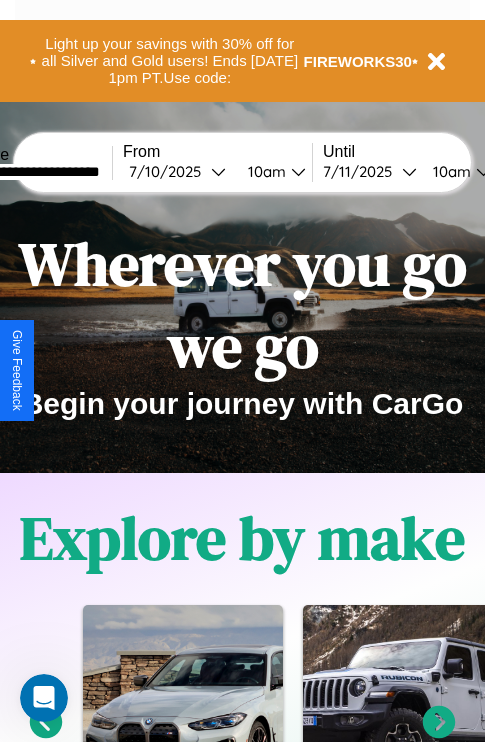 type on "**********" 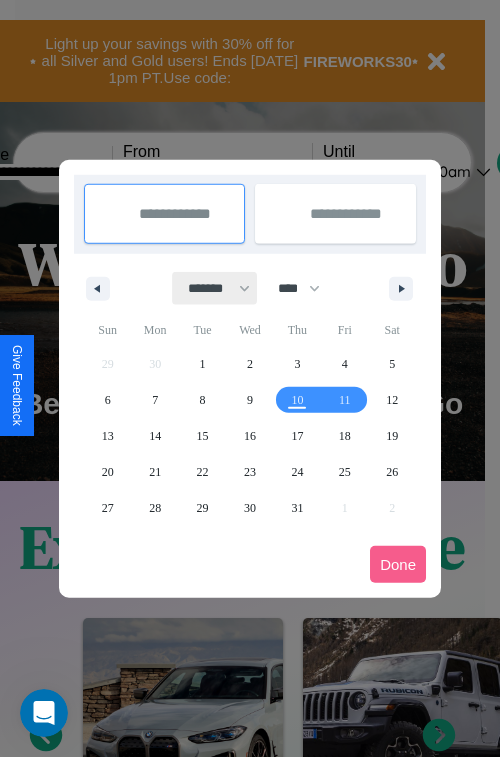 click on "******* ******** ***** ***** *** **** **** ****** ********* ******* ******** ********" at bounding box center (215, 288) 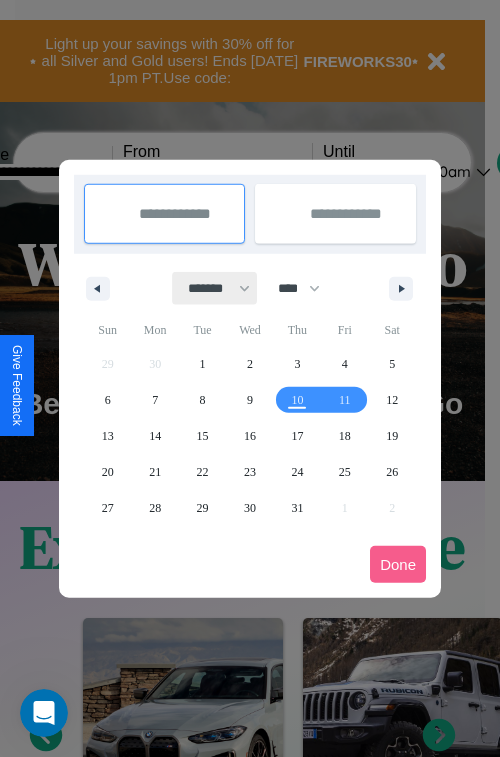 select on "*" 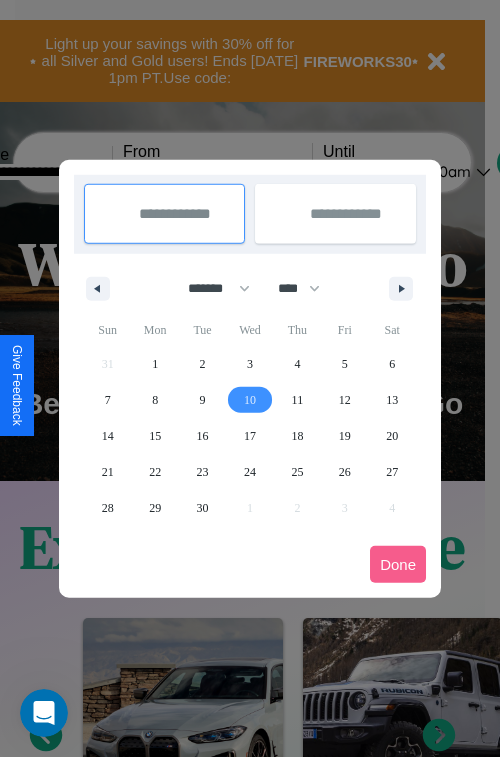click on "10" at bounding box center [250, 400] 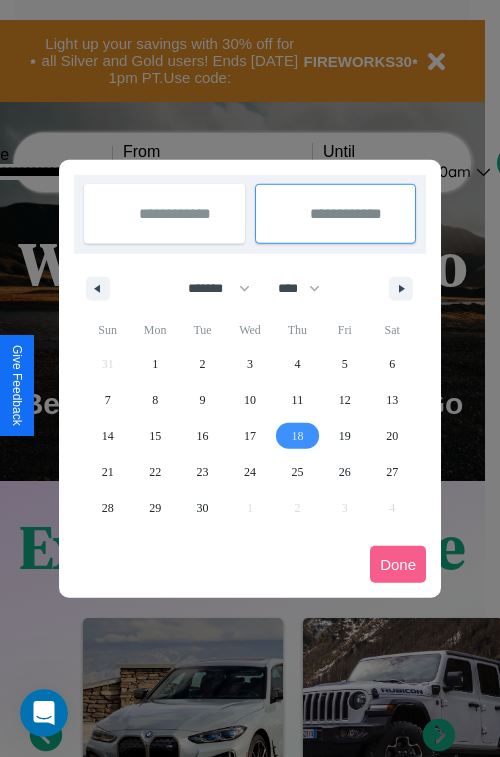 click on "18" at bounding box center [297, 436] 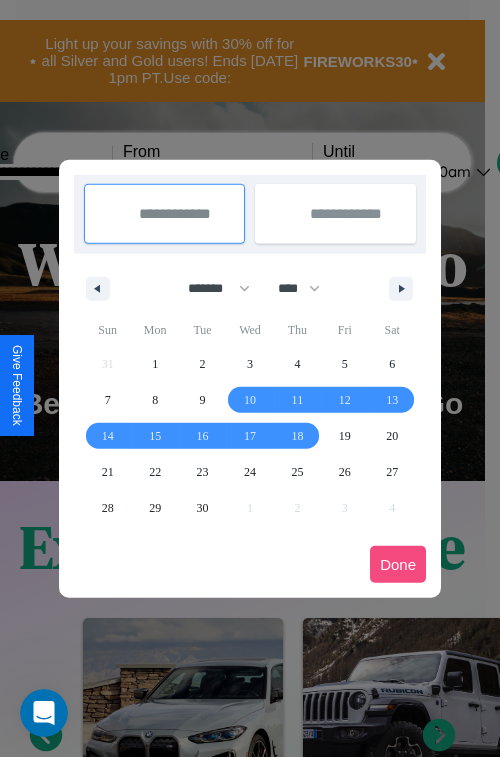 click on "Done" at bounding box center [398, 564] 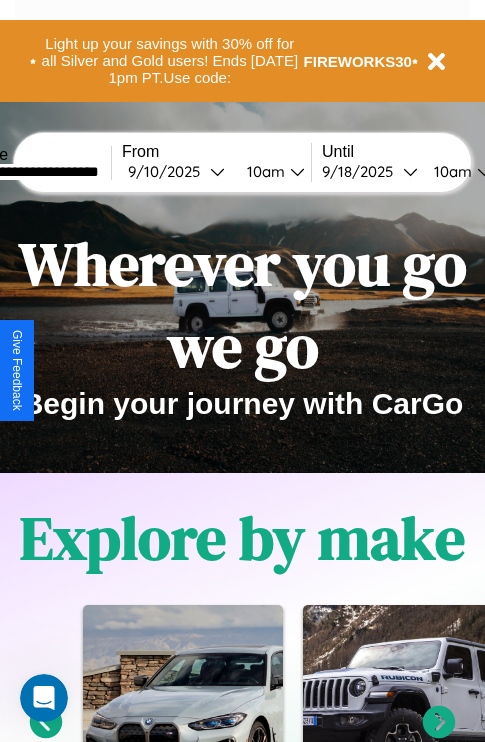 scroll, scrollTop: 0, scrollLeft: 75, axis: horizontal 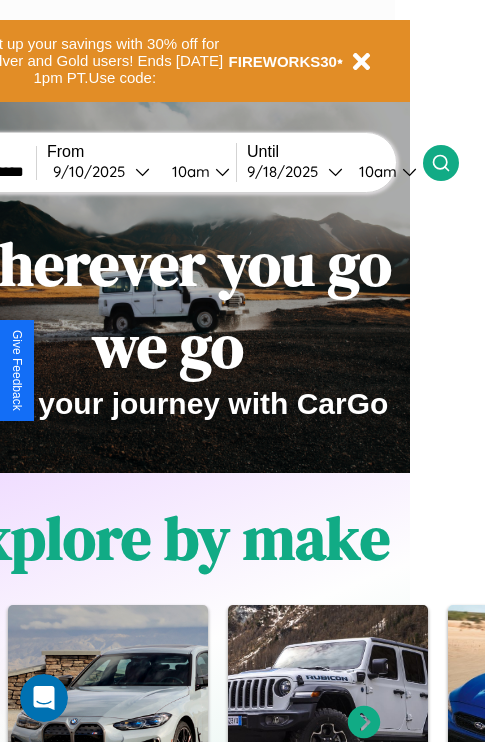 click 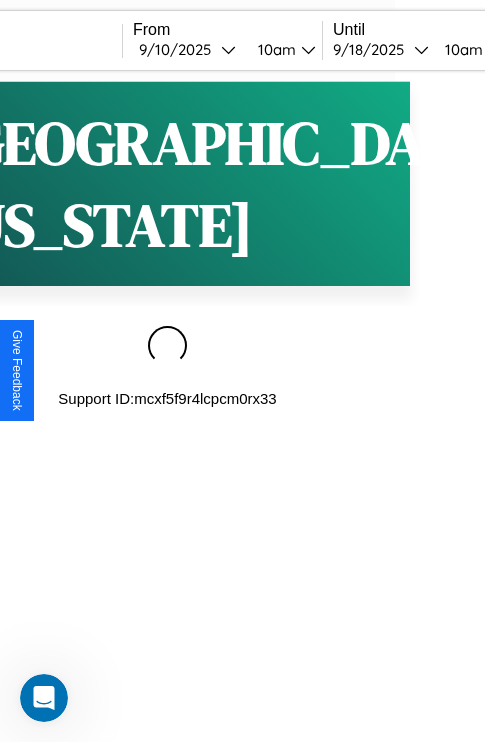 scroll, scrollTop: 0, scrollLeft: 0, axis: both 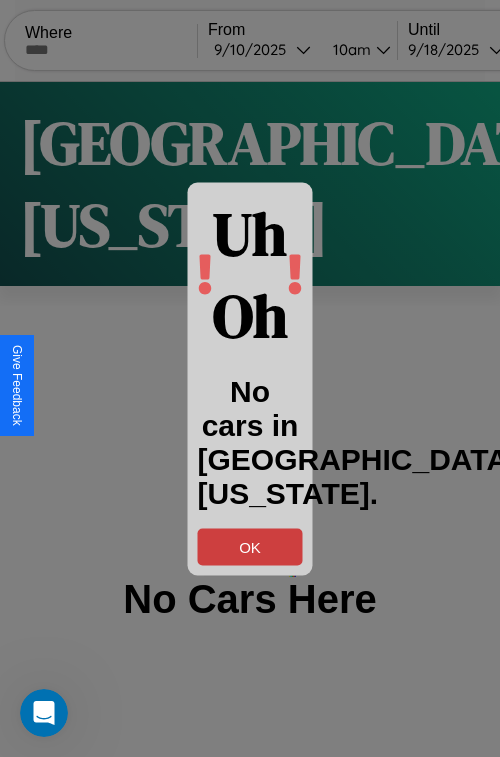 click on "OK" at bounding box center (250, 546) 